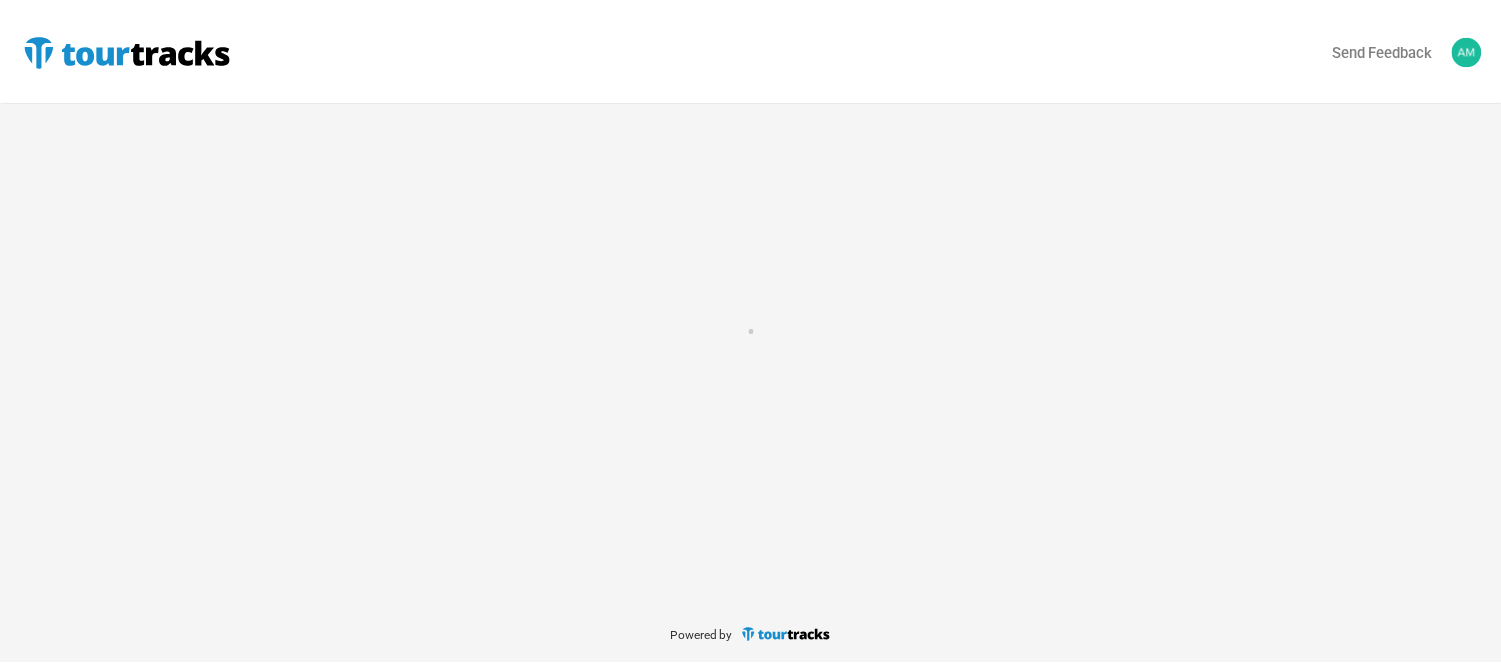 scroll, scrollTop: 0, scrollLeft: 0, axis: both 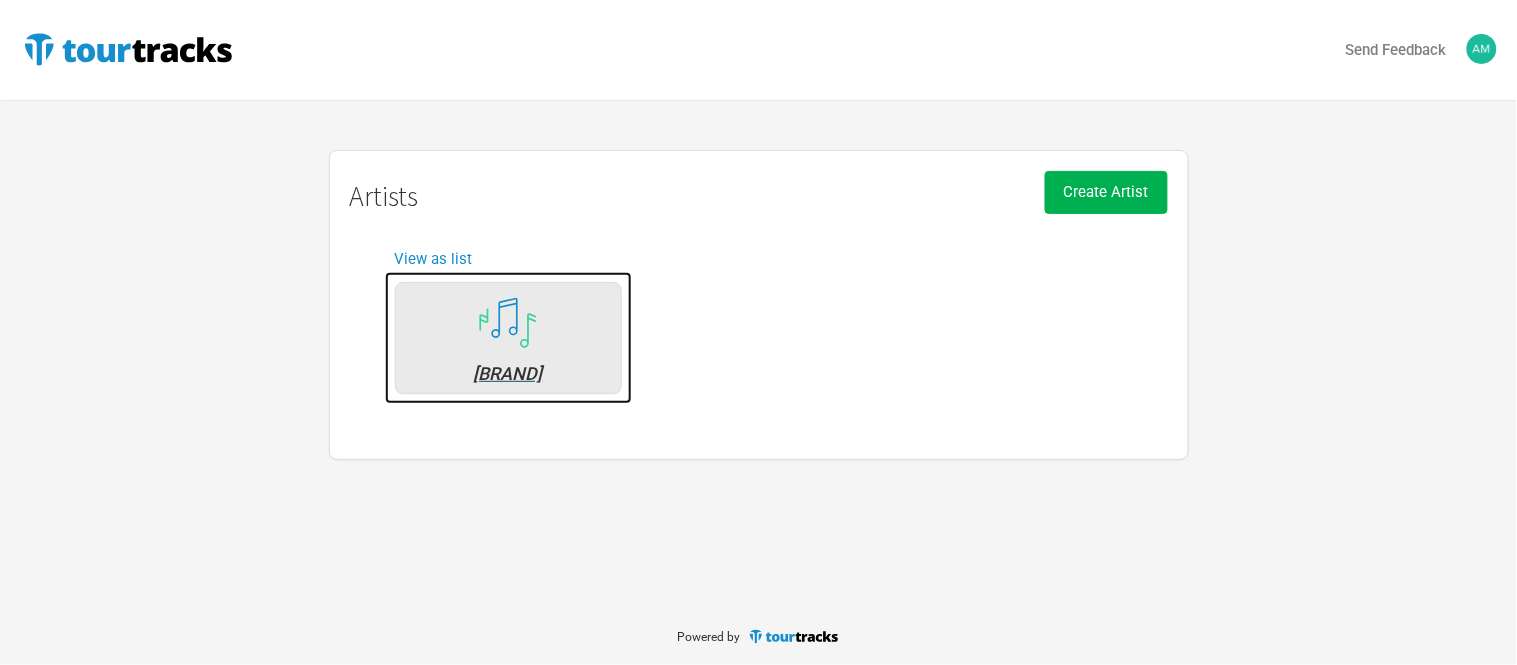 click at bounding box center [508, 323] 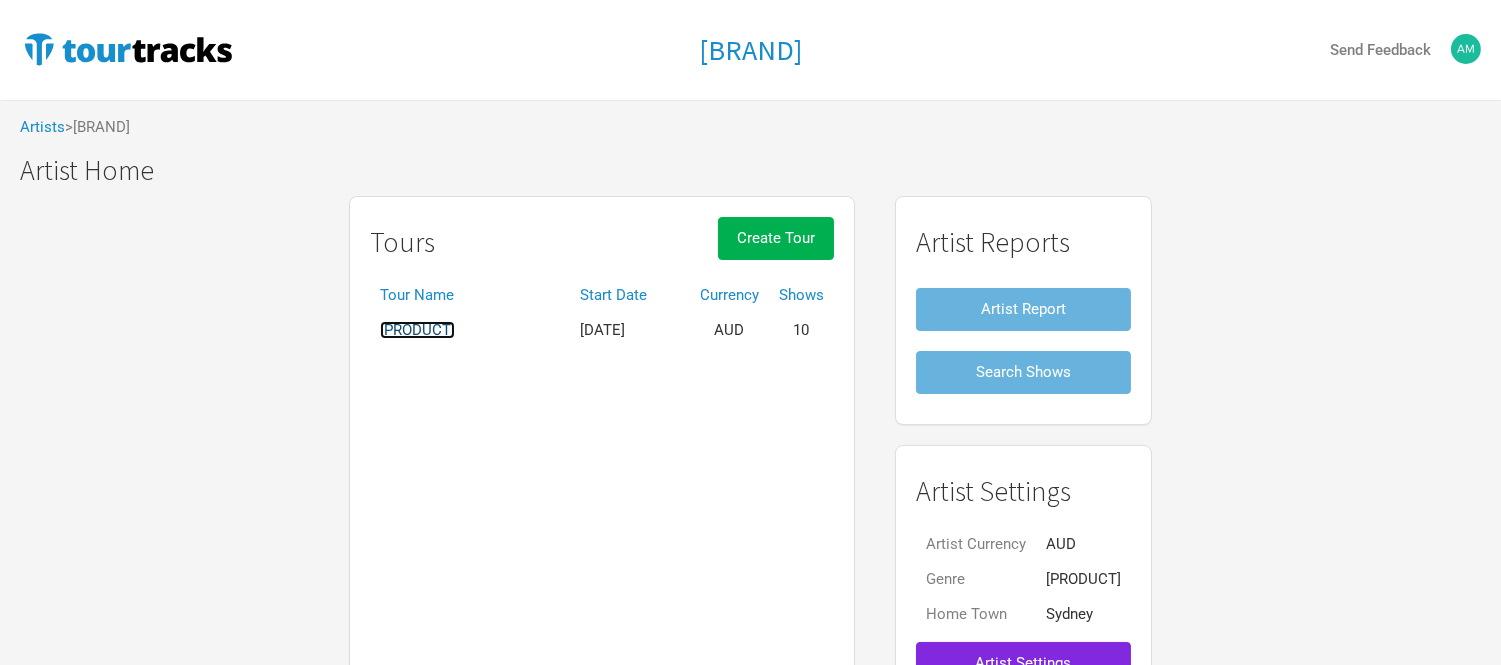 click on "[PRODUCT]" at bounding box center [417, 330] 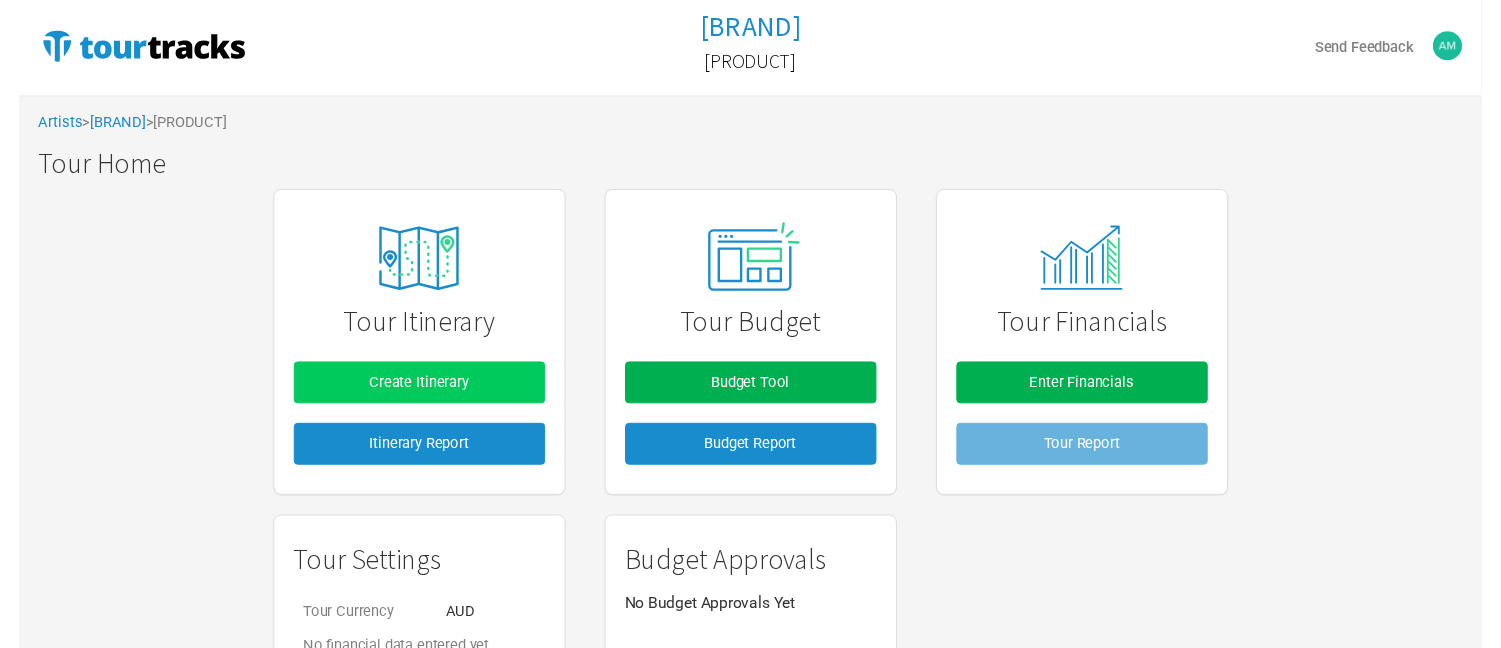 scroll, scrollTop: 0, scrollLeft: 0, axis: both 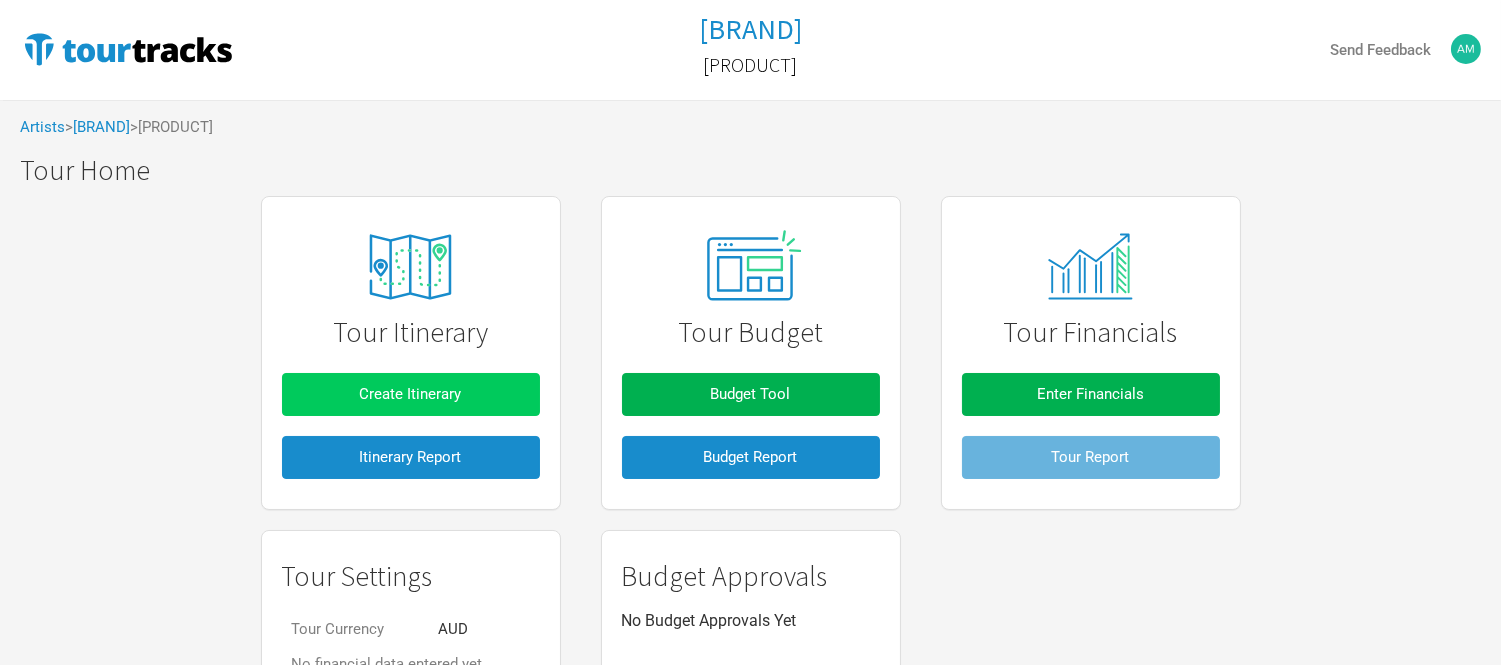 click on "Create Itinerary" at bounding box center (411, 394) 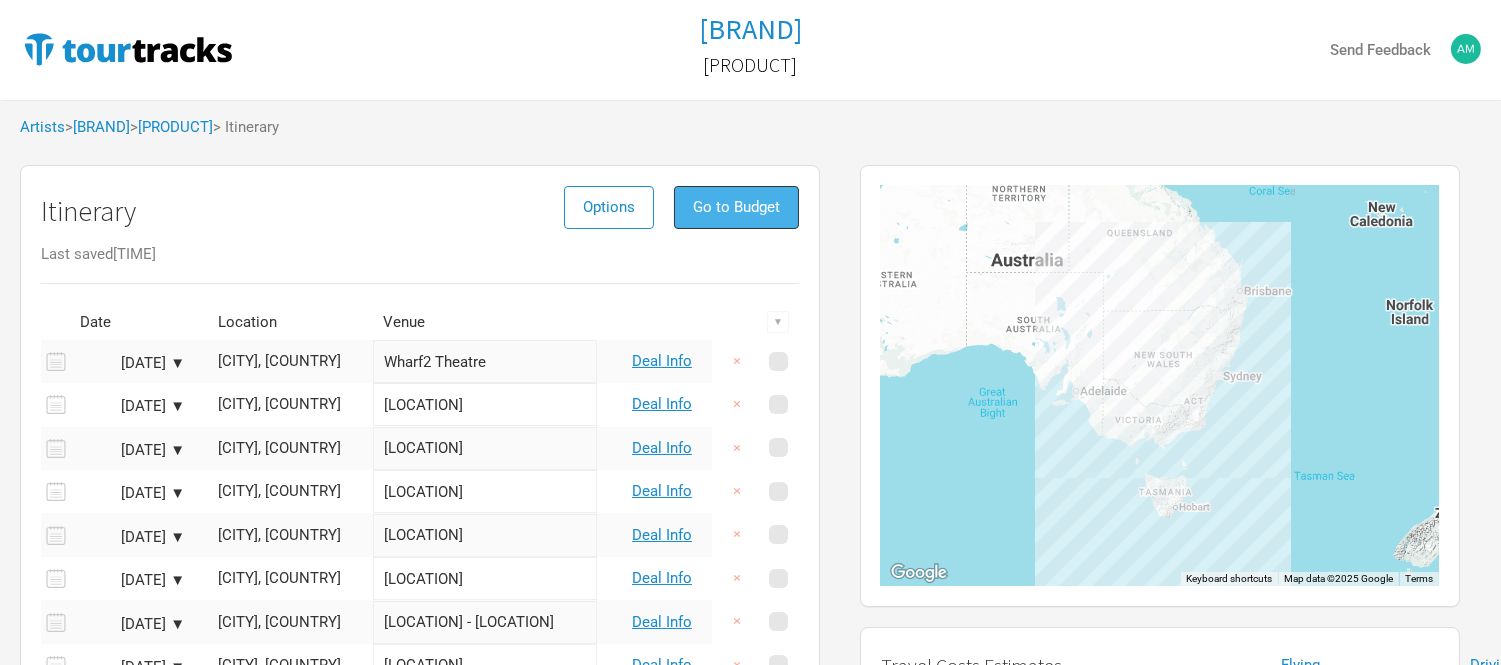 click on "Go to Budget" at bounding box center [736, 207] 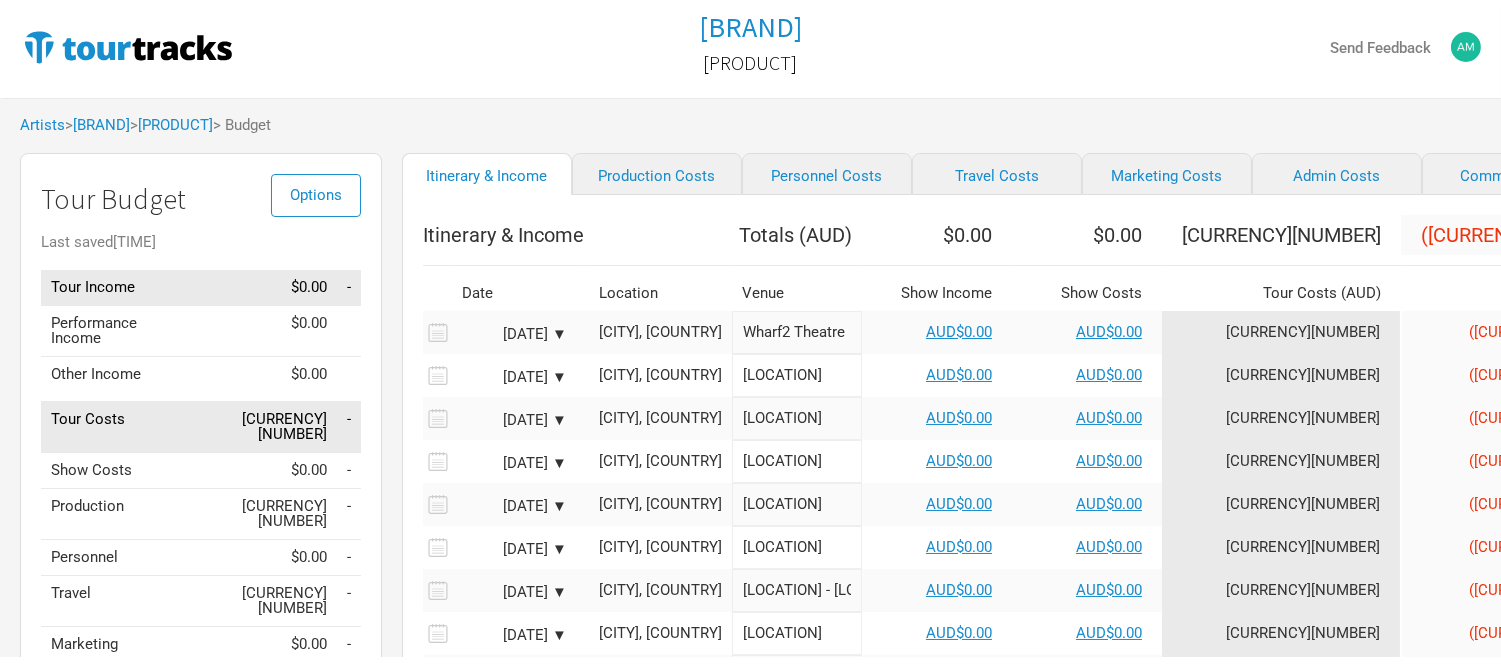 scroll, scrollTop: 0, scrollLeft: 0, axis: both 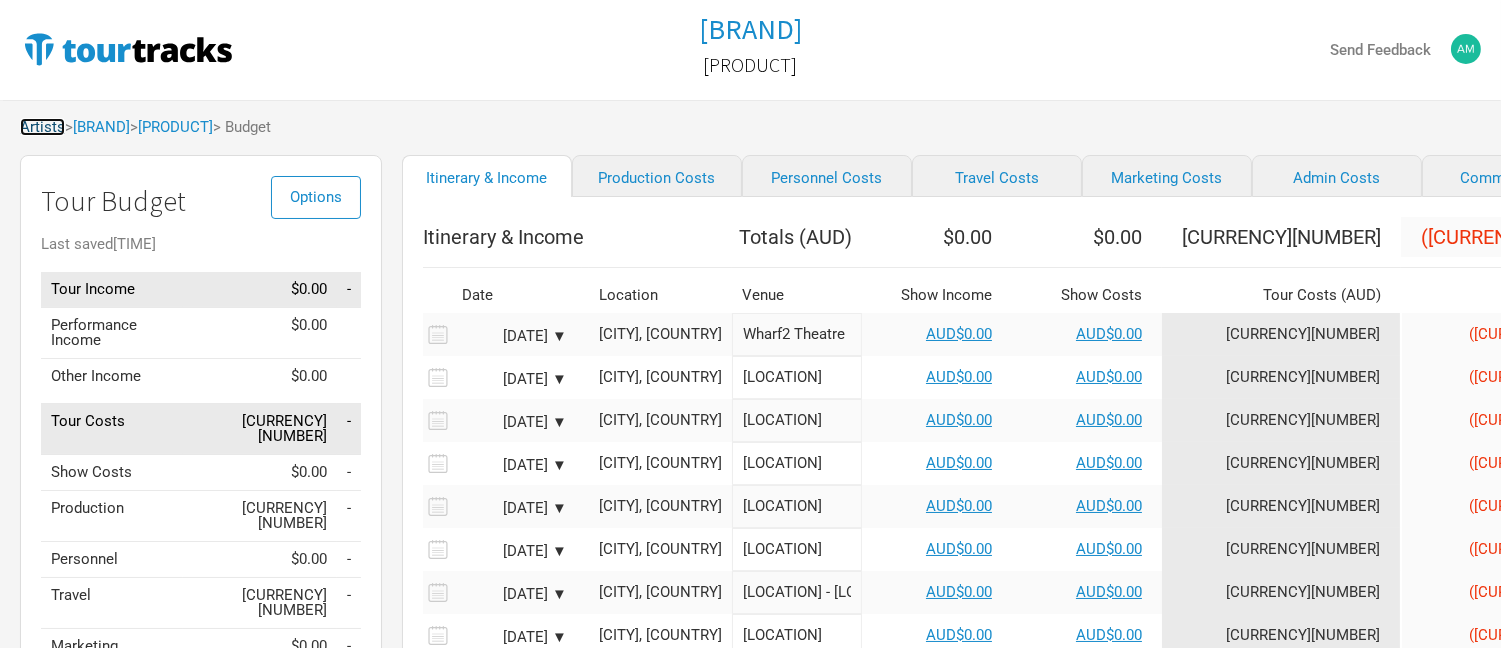 click on "Artists" at bounding box center (42, 127) 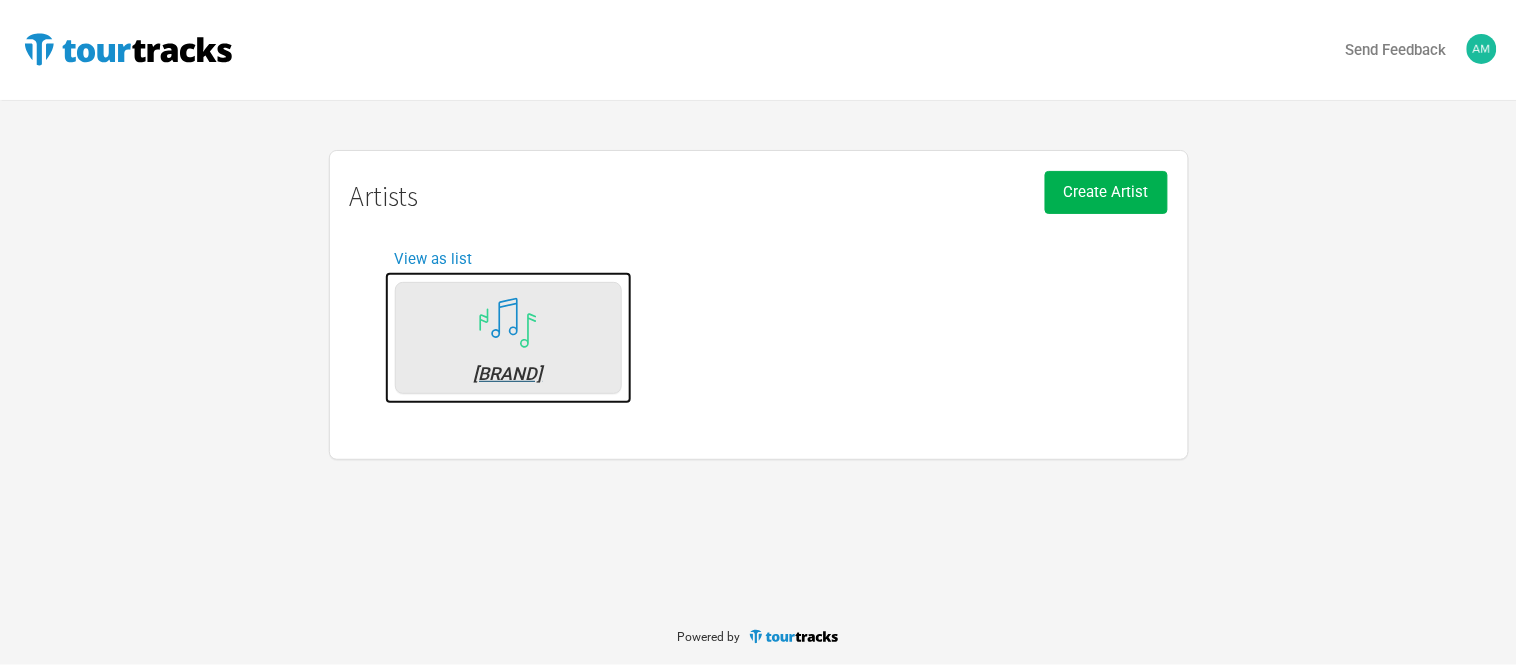 click on "[BRAND]" at bounding box center (508, 338) 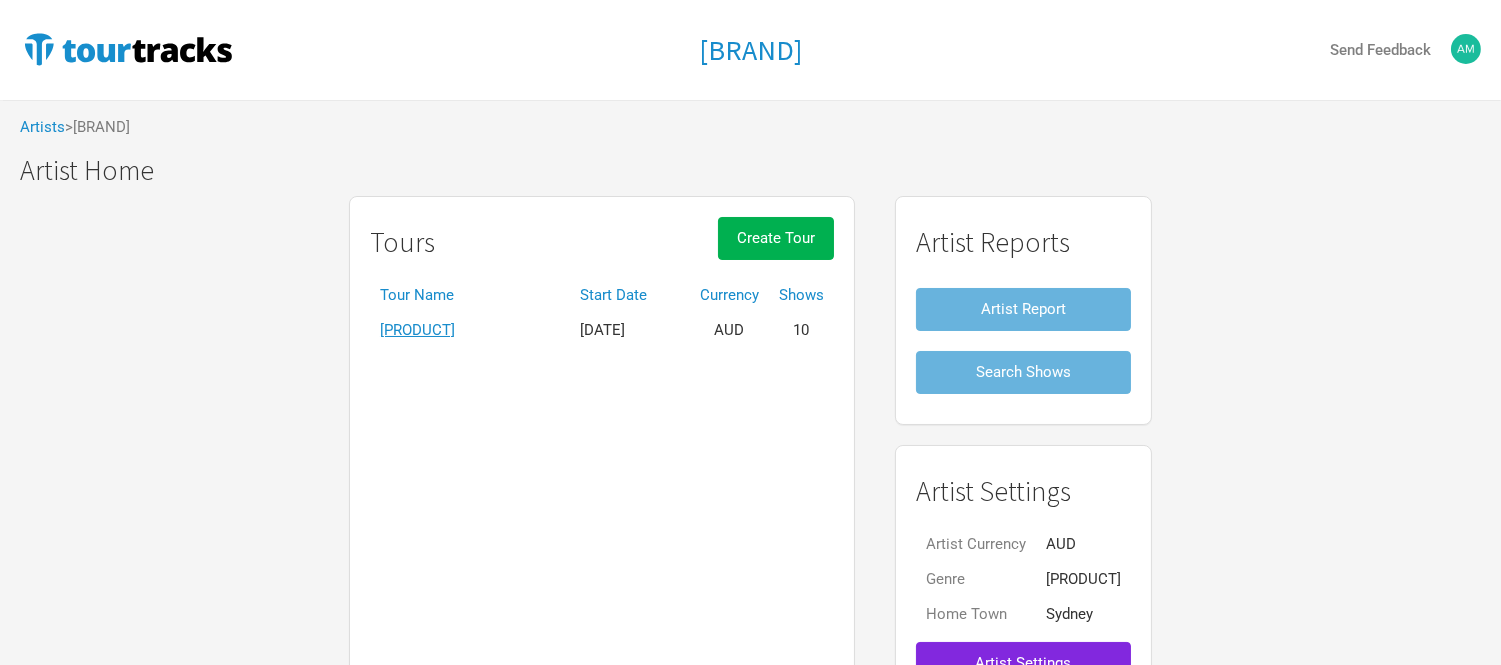 click on "[PRODUCT]" at bounding box center (470, 330) 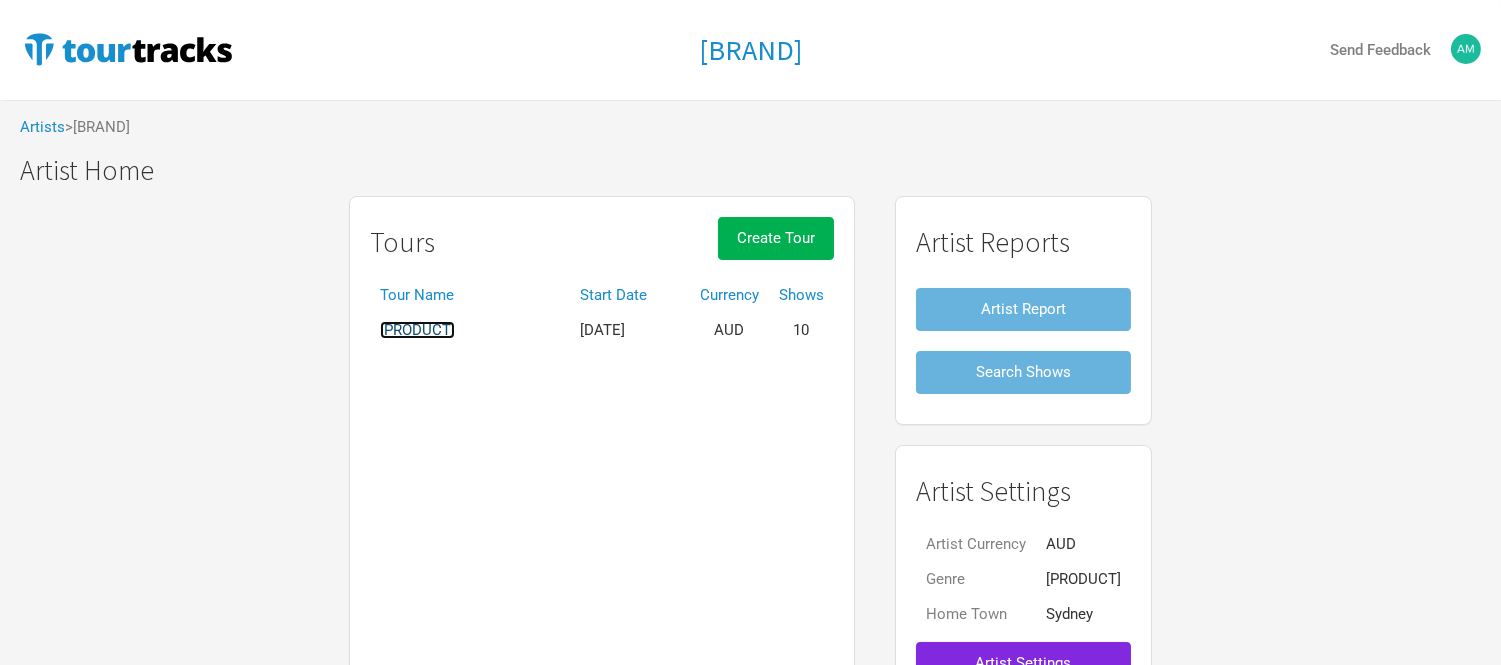click on "[PRODUCT]" at bounding box center [417, 330] 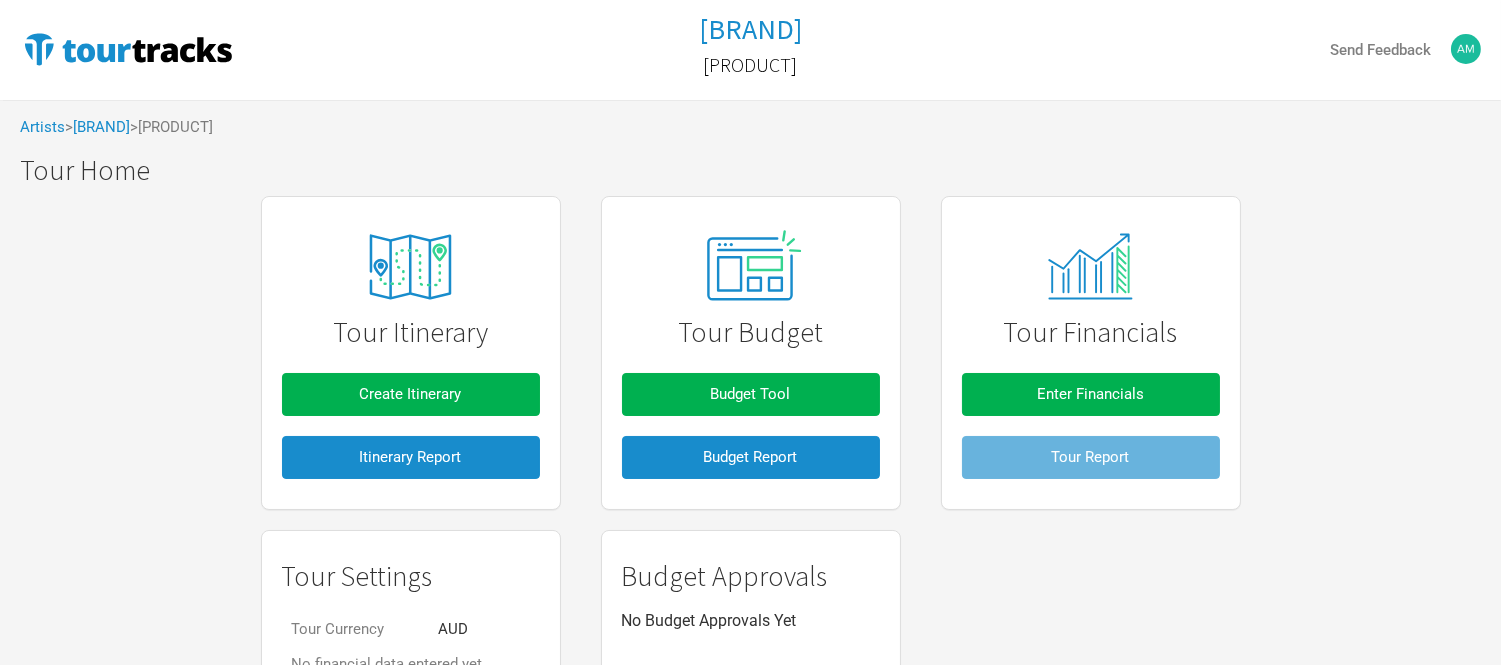 scroll, scrollTop: 158, scrollLeft: 0, axis: vertical 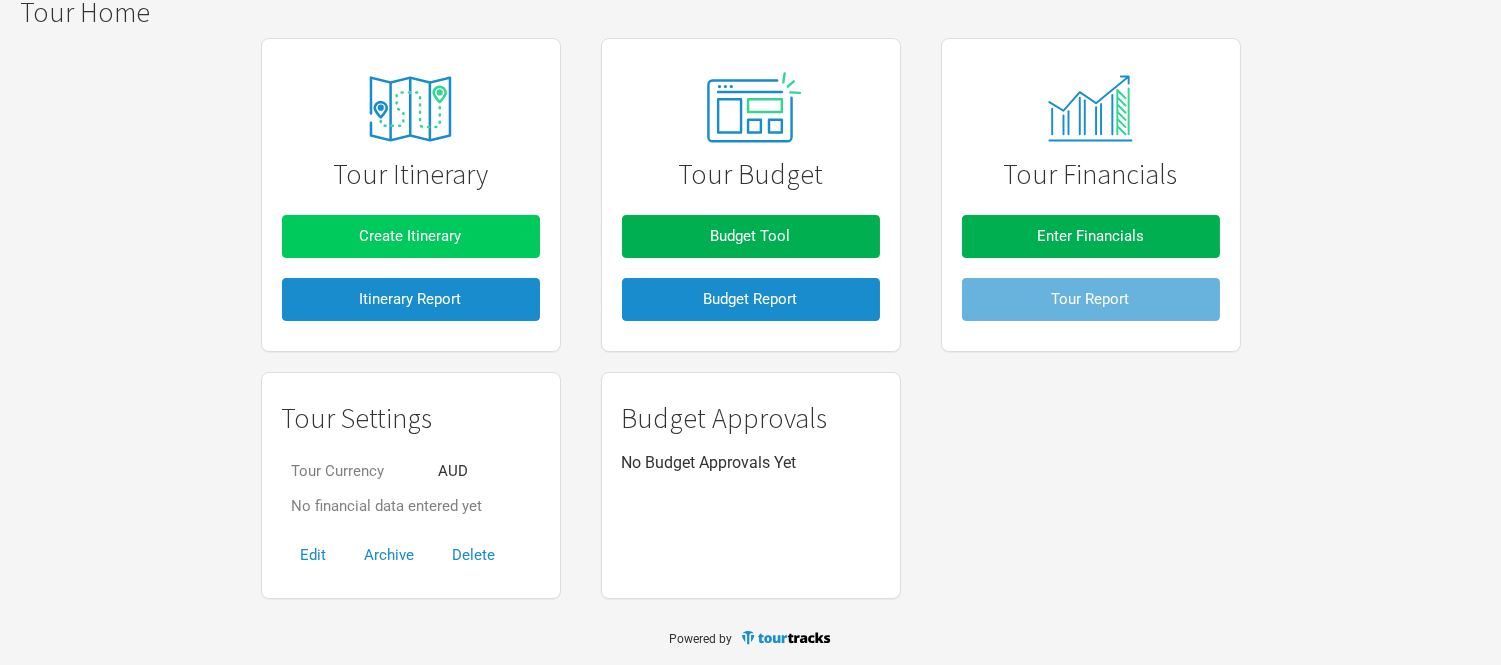 click on "Create Itinerary" at bounding box center [411, 236] 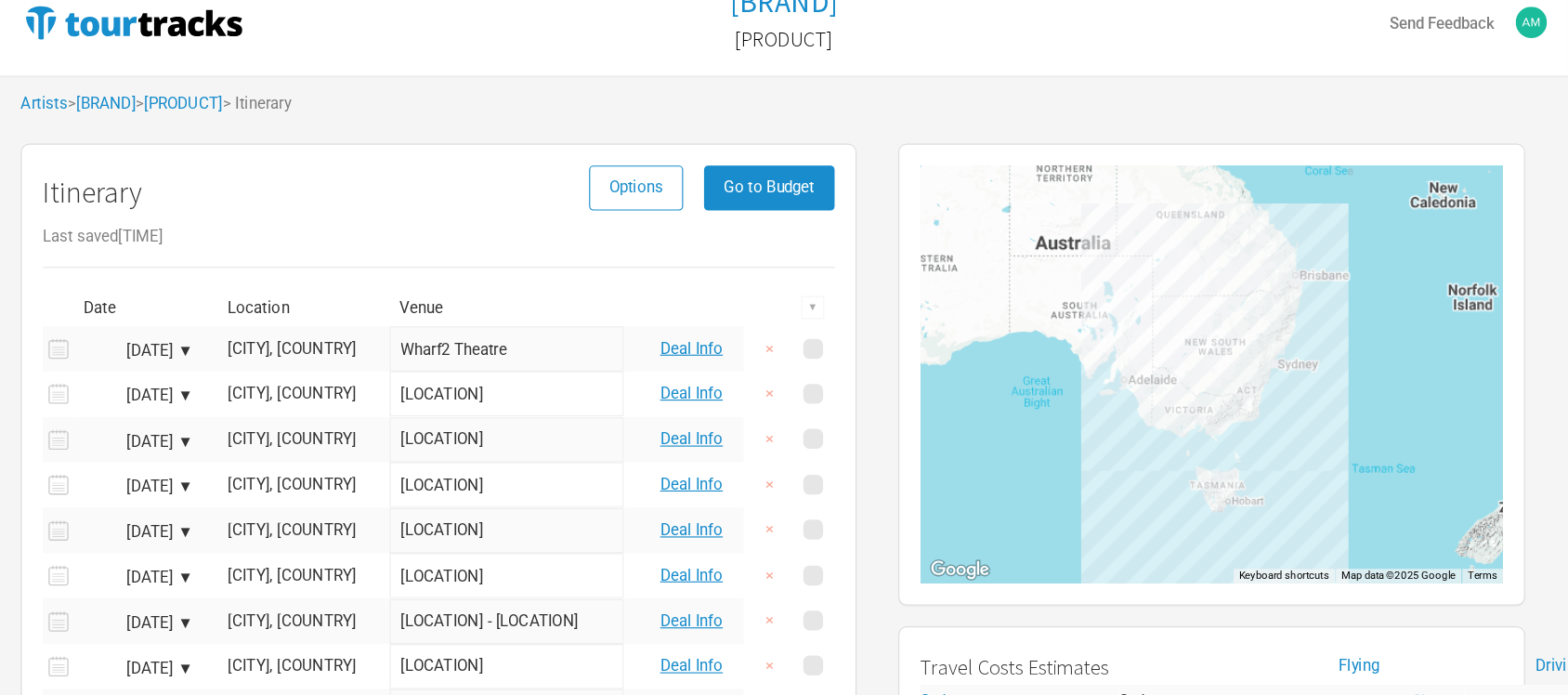 scroll, scrollTop: 0, scrollLeft: 0, axis: both 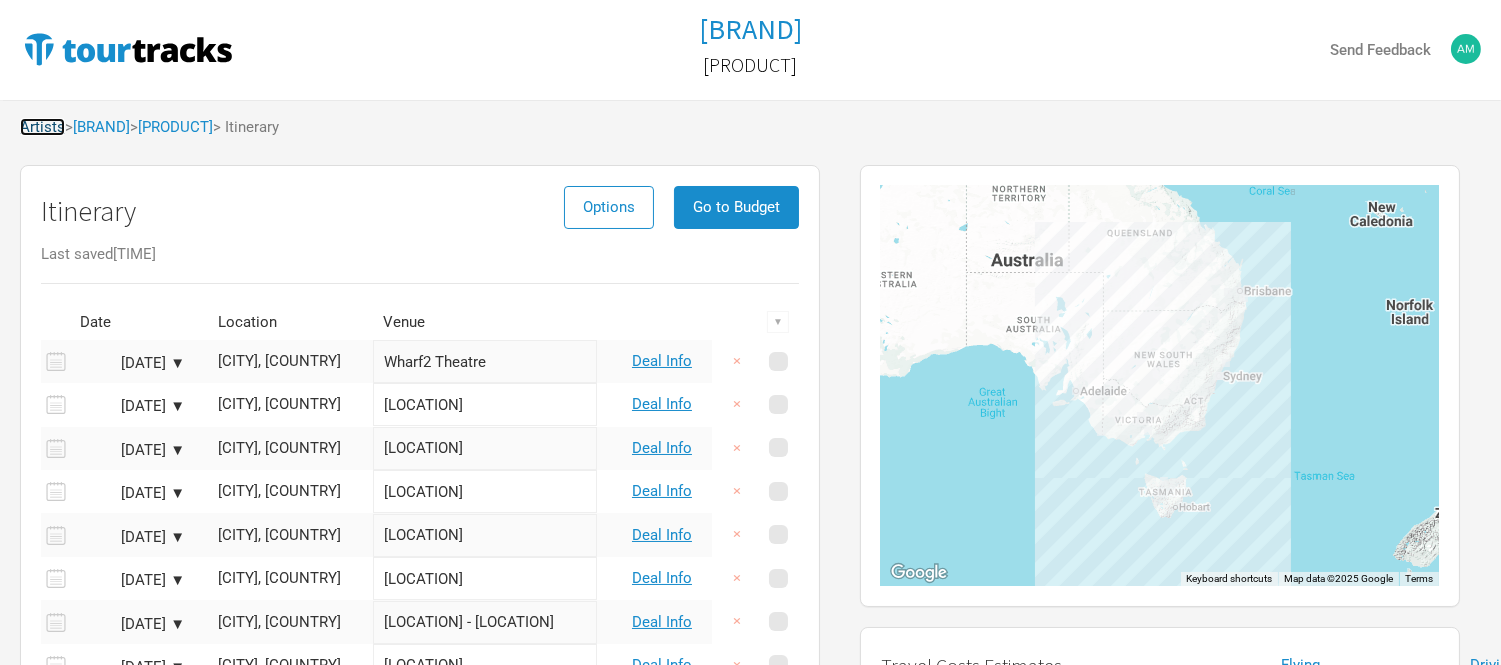 click on "Artists" at bounding box center [42, 127] 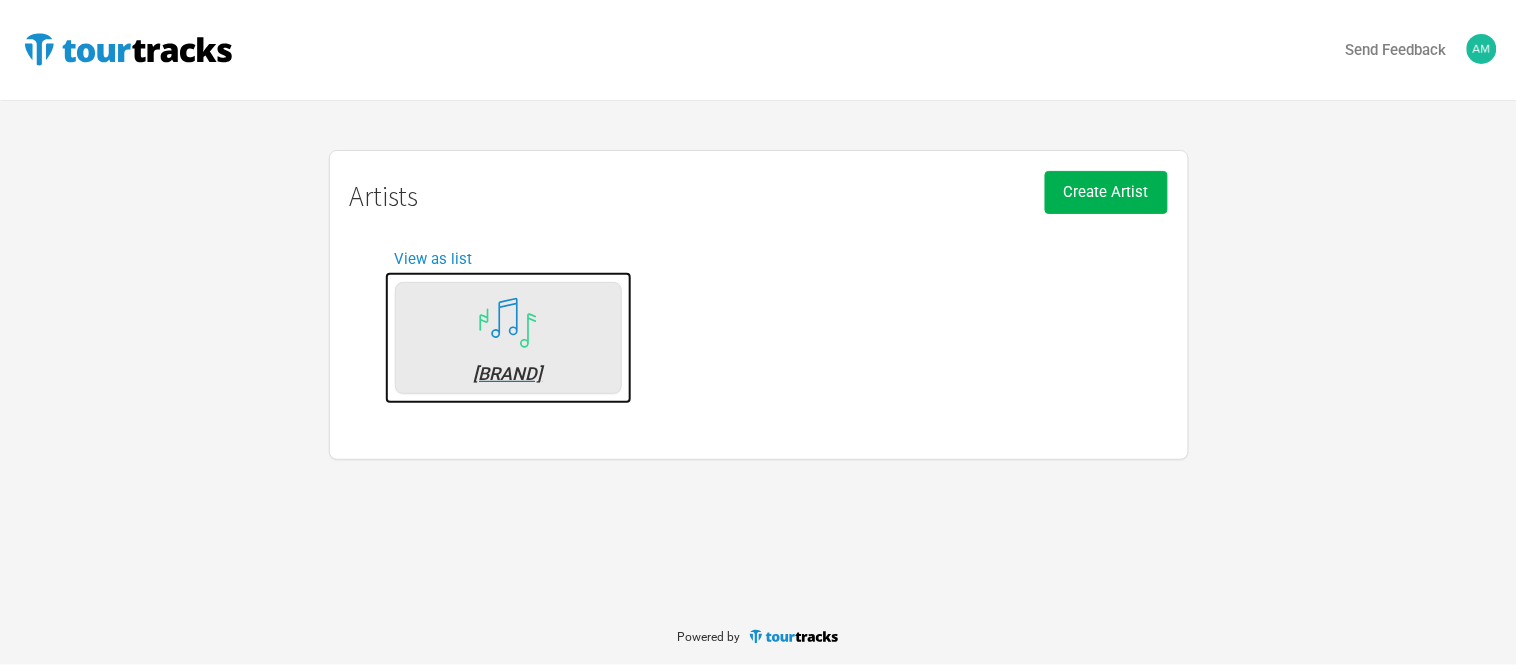 click on "[BRAND]" at bounding box center [508, 338] 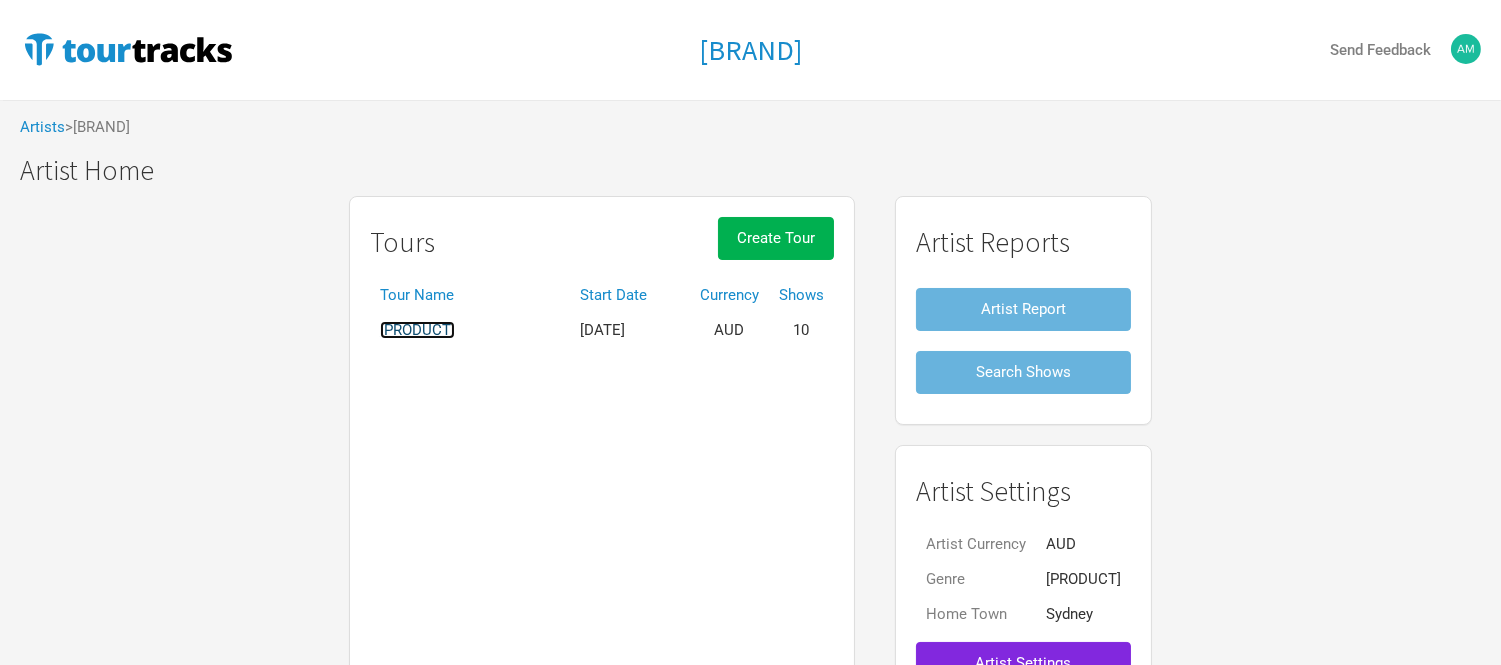 click on "[PRODUCT]" at bounding box center (417, 330) 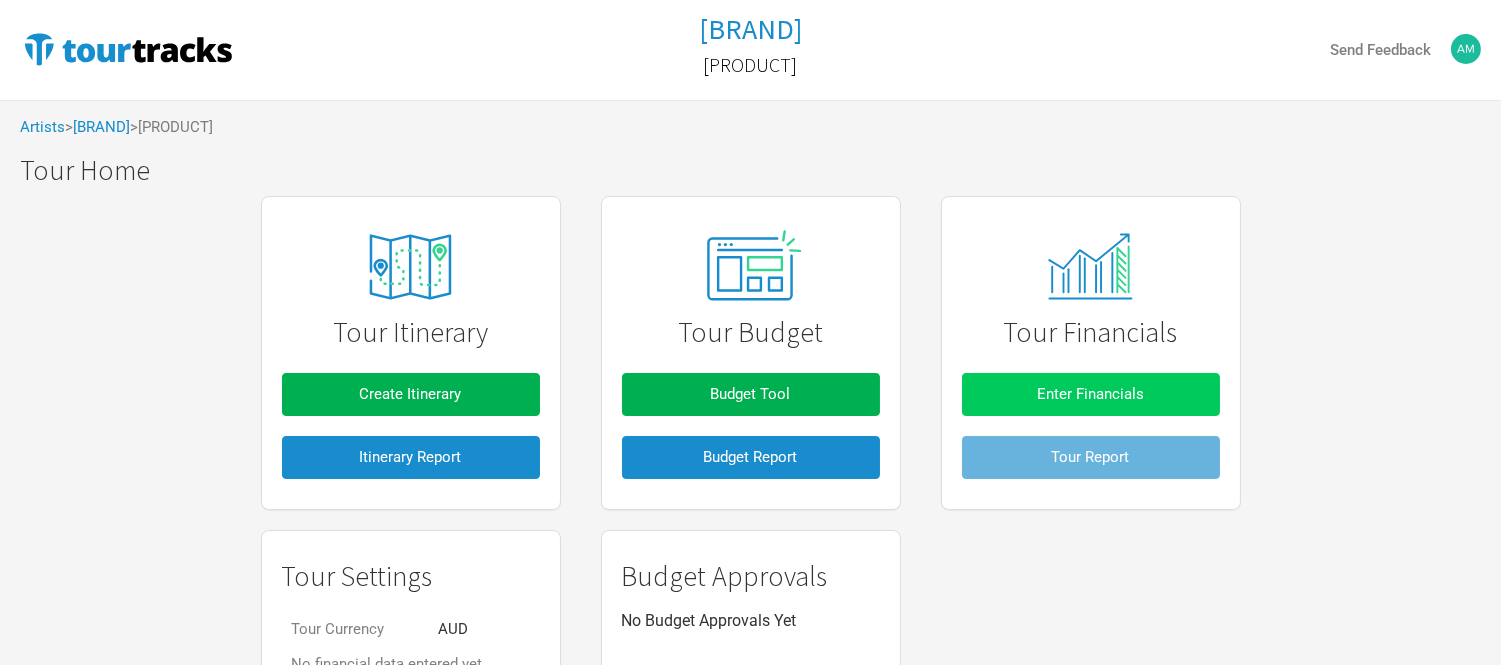 click on "Enter Financials" at bounding box center [1090, 394] 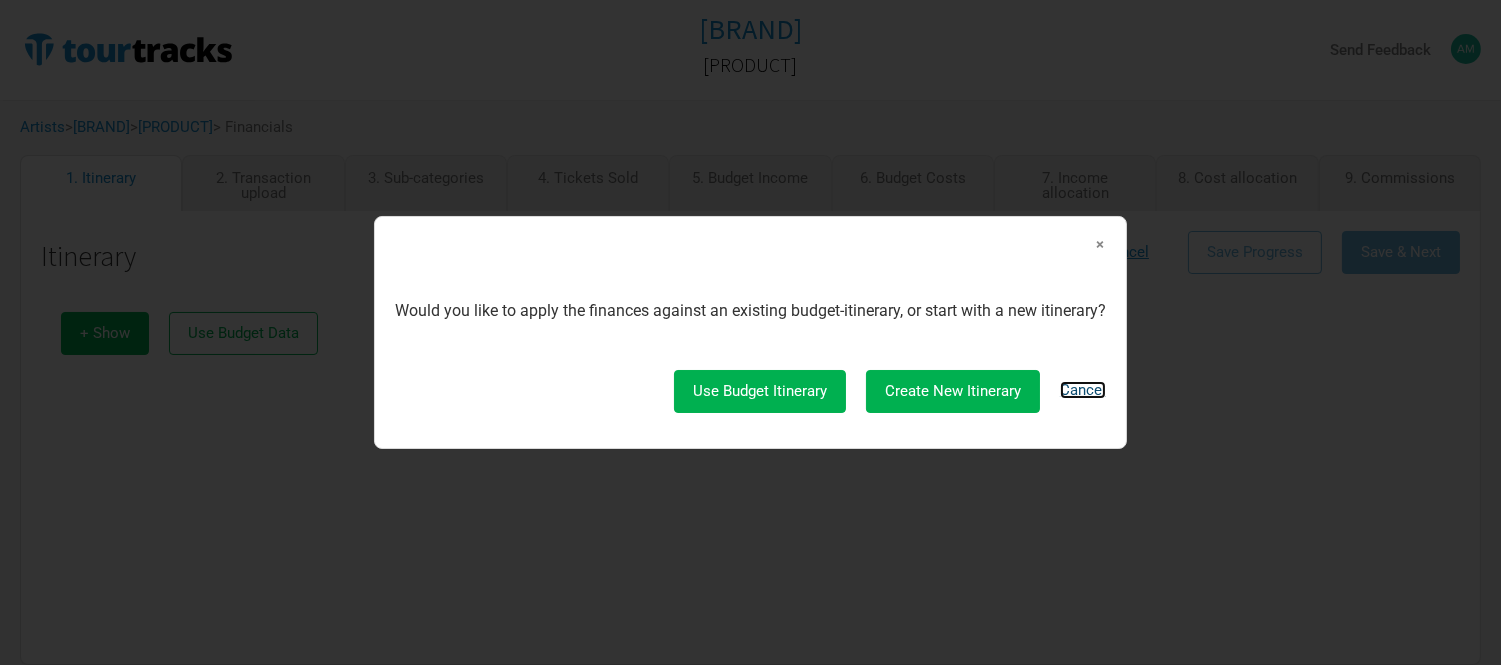 click on "Cancel" at bounding box center [1083, 390] 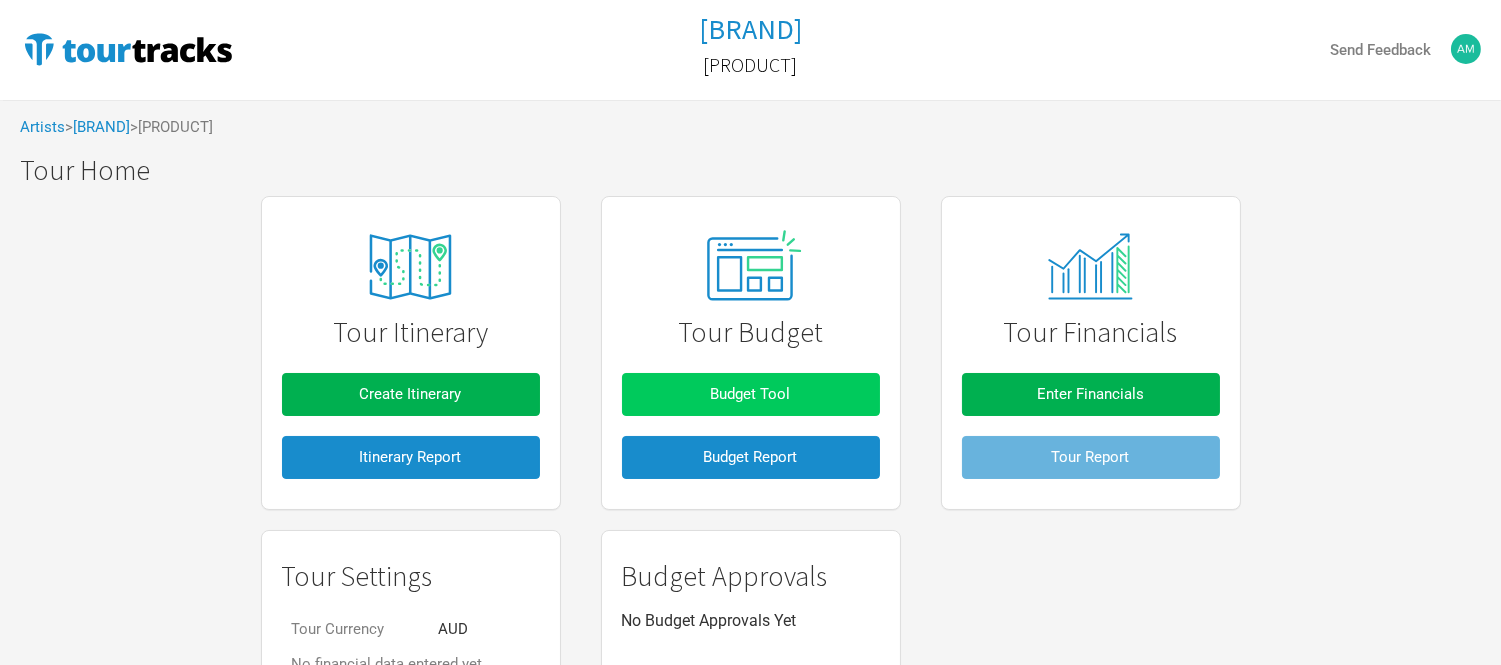 click on "Budget Tool" at bounding box center [751, 394] 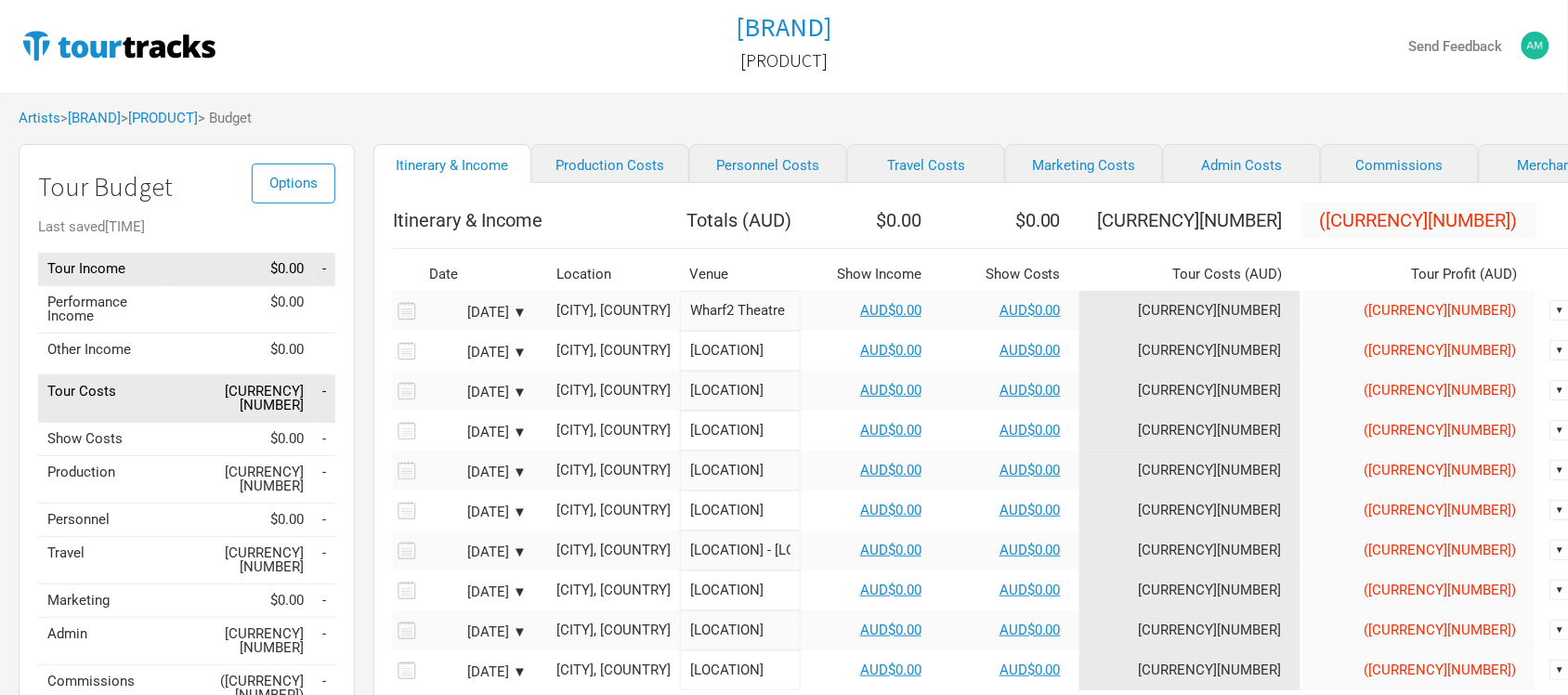 click on "[CURRENCY][NUMBER]" at bounding box center (1190, 310) 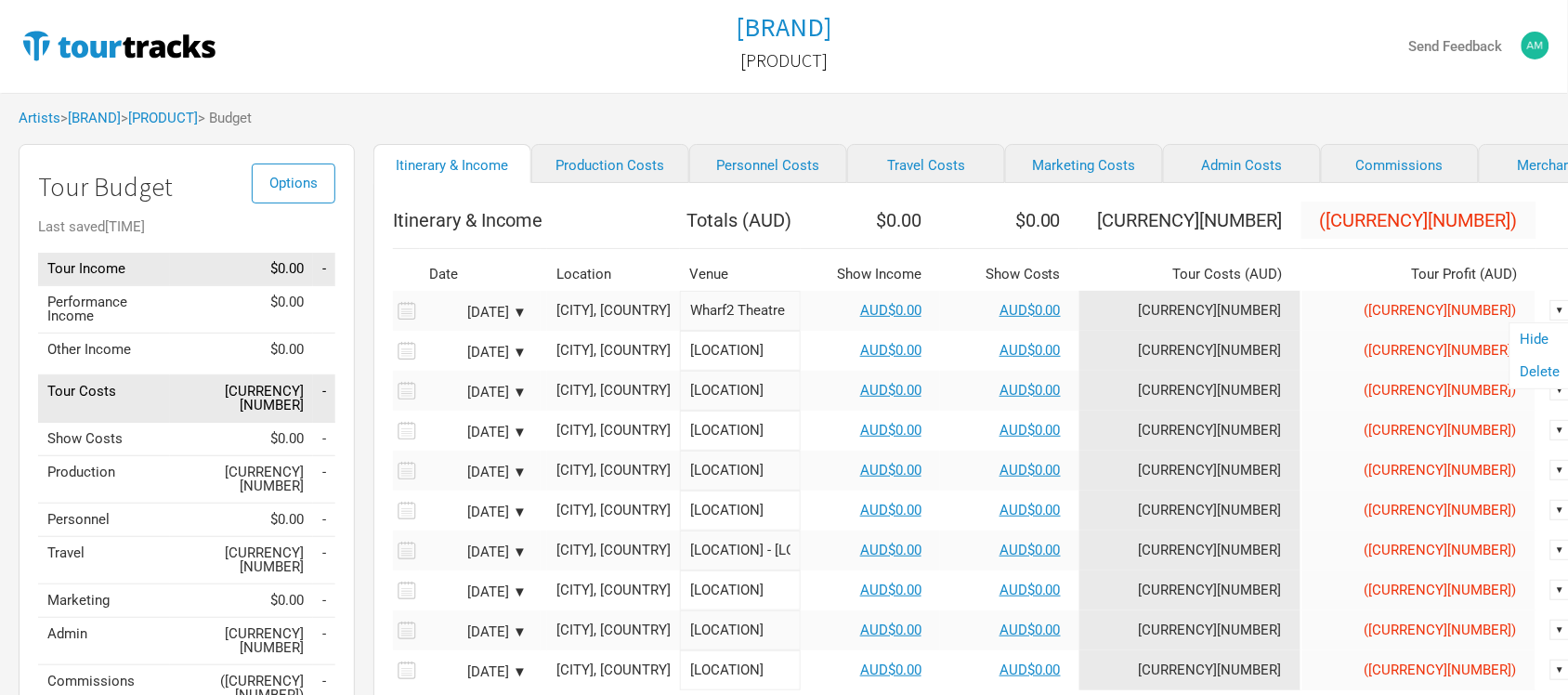click on "▼" at bounding box center (1561, 310) 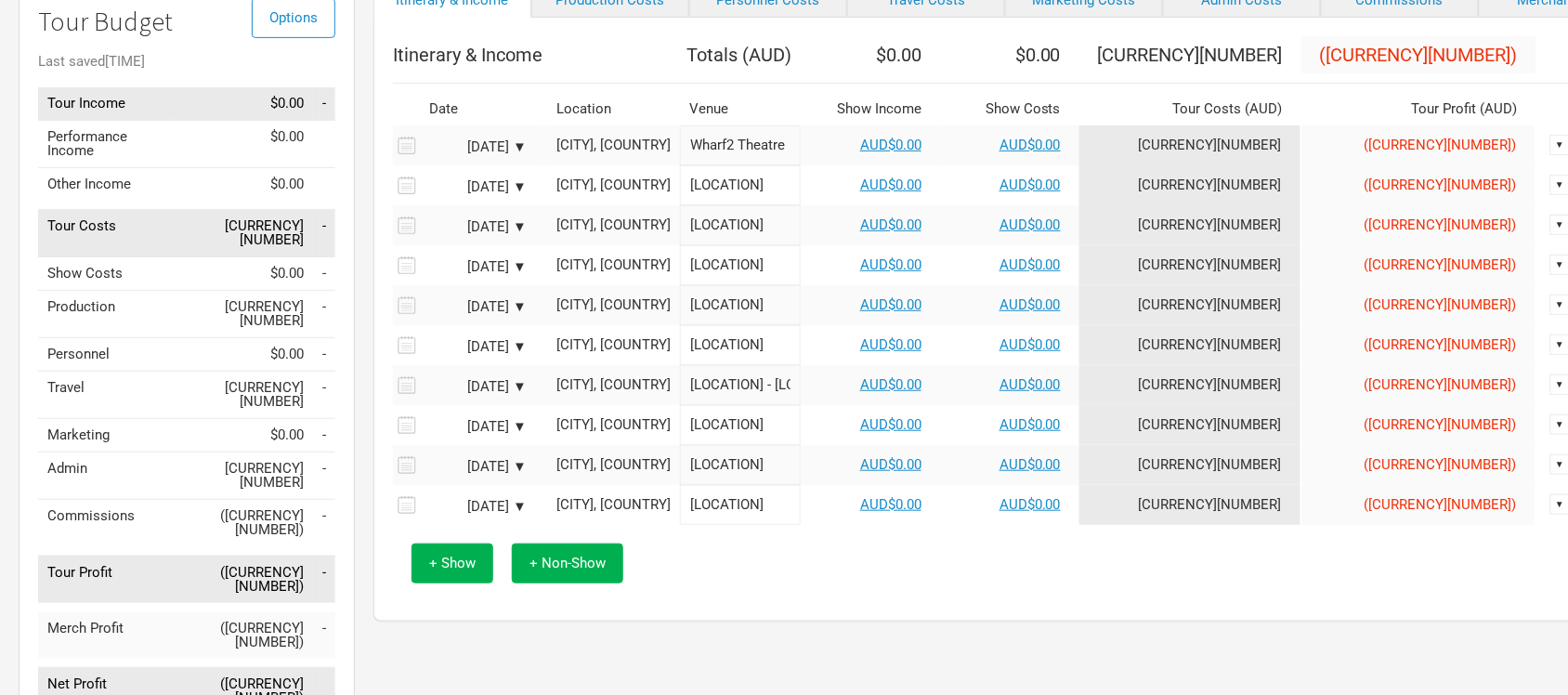 scroll, scrollTop: 167, scrollLeft: 0, axis: vertical 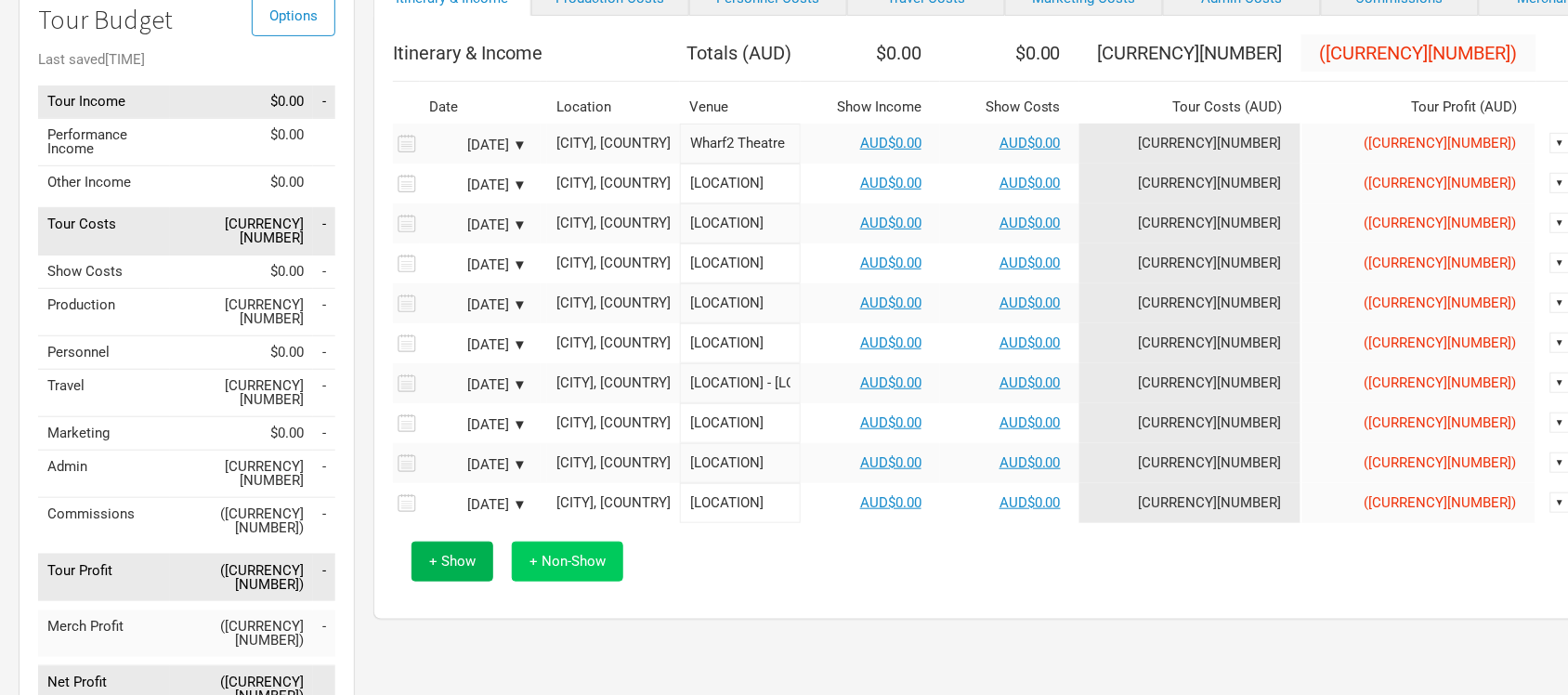 click on "+ Non-Show" at bounding box center (568, 561) 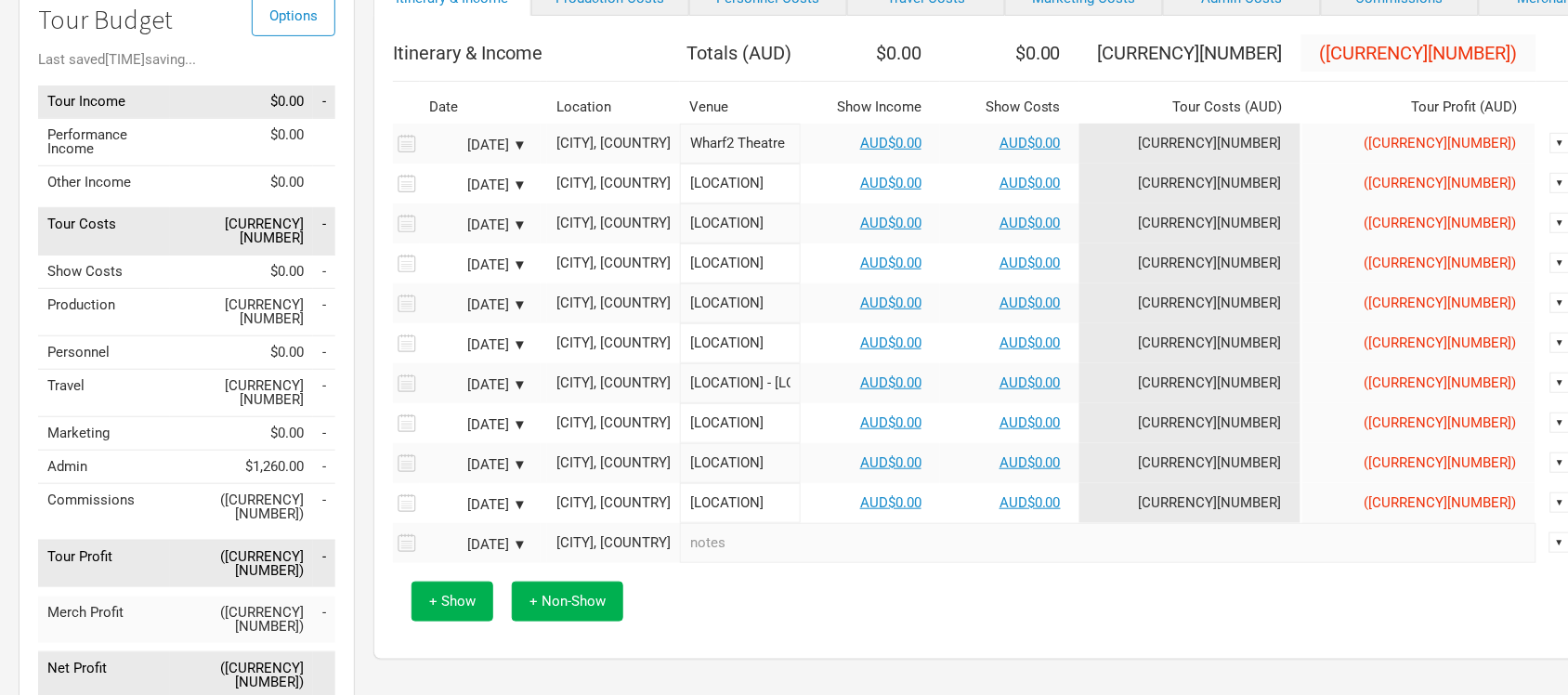 click at bounding box center [1598, 542] 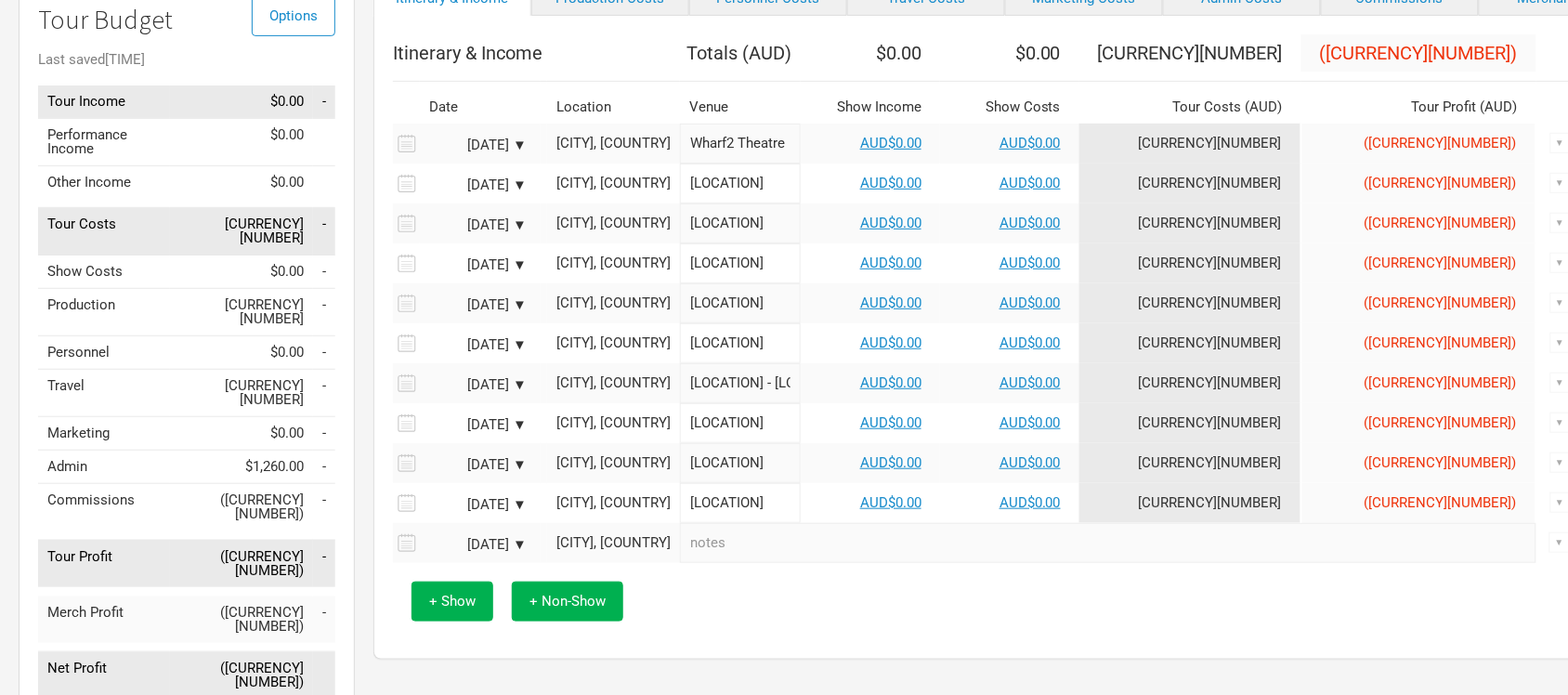click on "▼" at bounding box center (1560, 543) 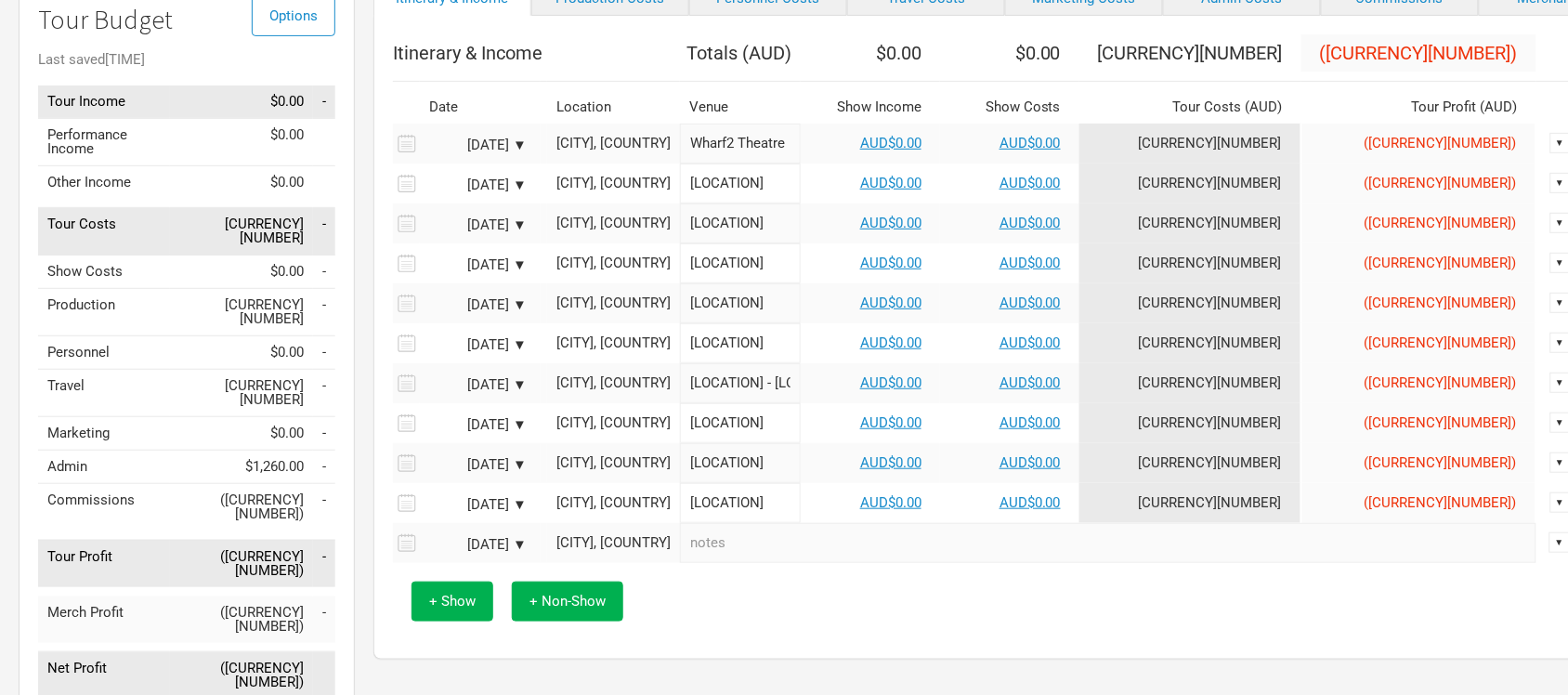 click on "▼" at bounding box center (1560, 543) 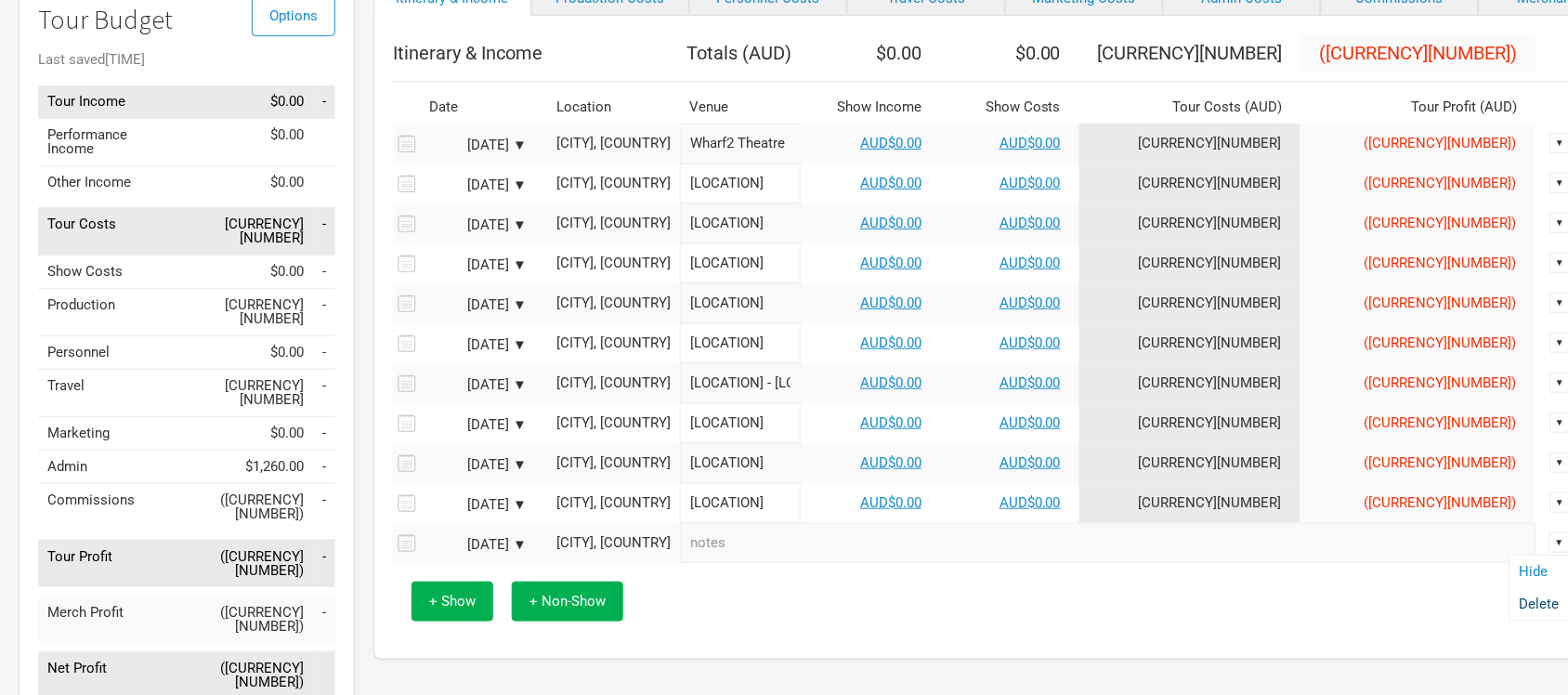 click on "Delete" at bounding box center (1539, 604) 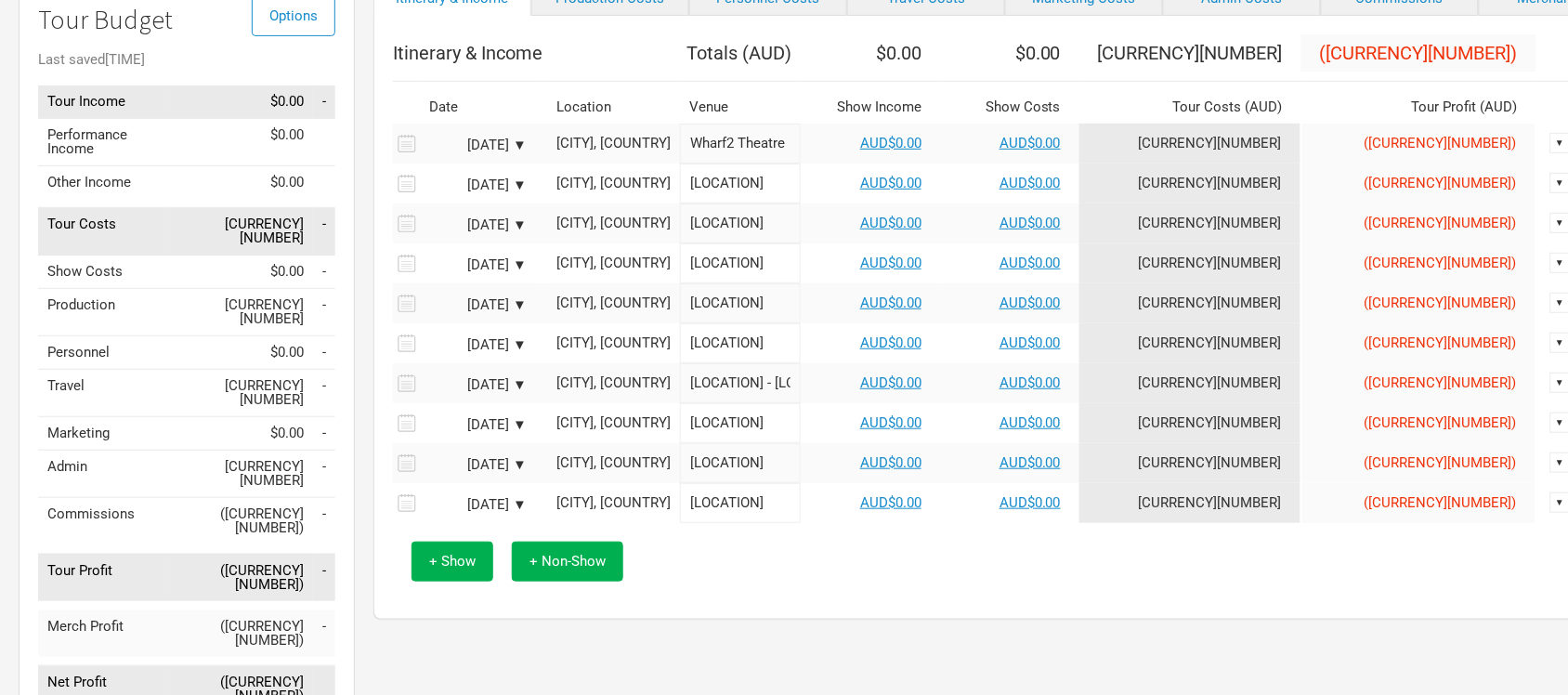 click on "Production" at bounding box center [104, 312] 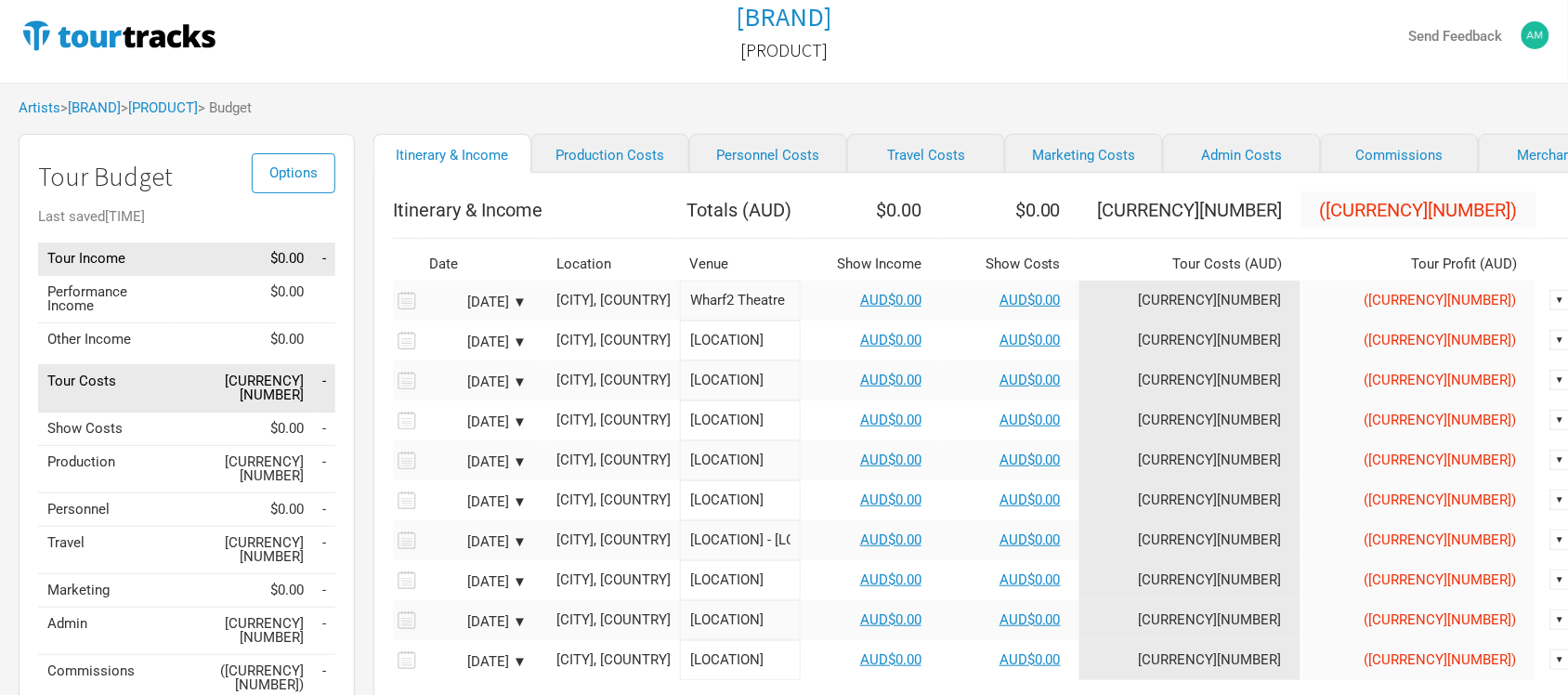 scroll, scrollTop: 0, scrollLeft: 0, axis: both 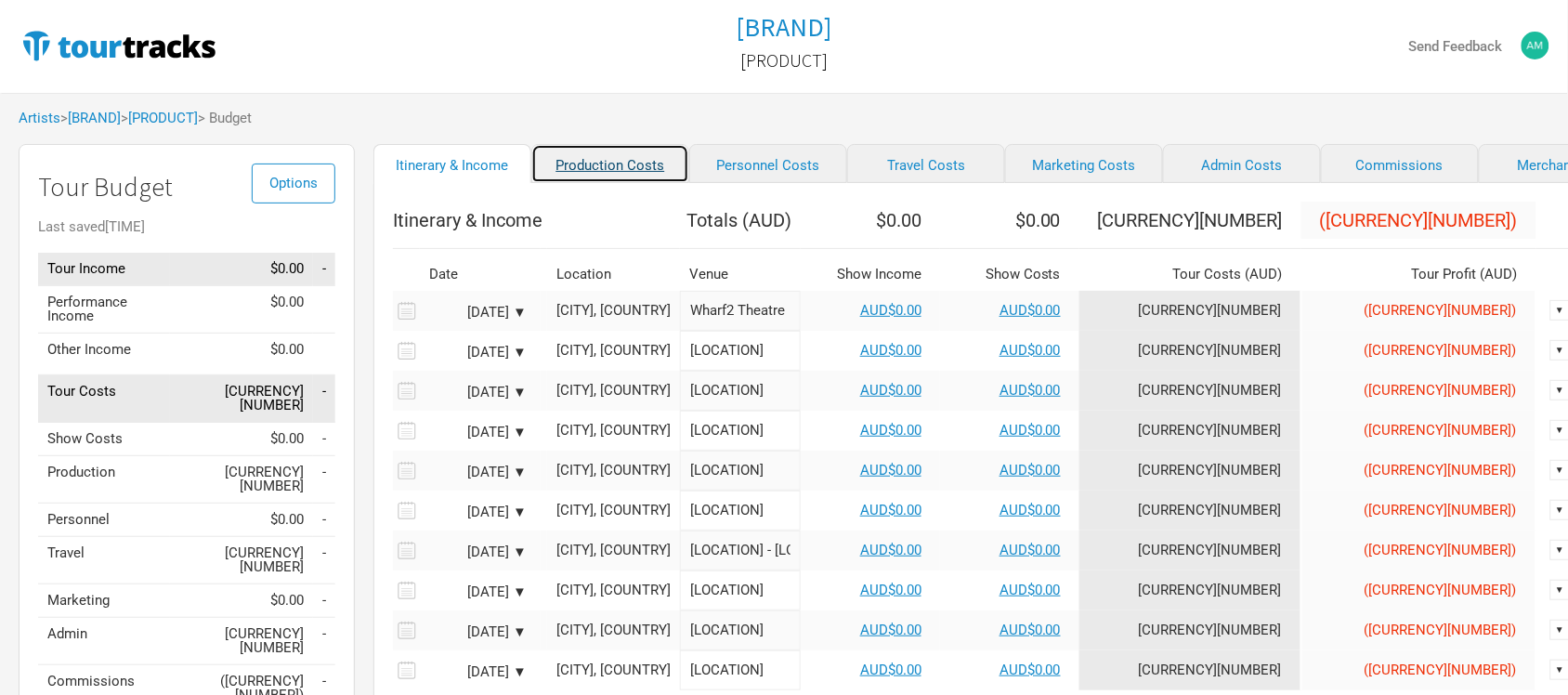 click on "Production Costs" at bounding box center (610, 164) 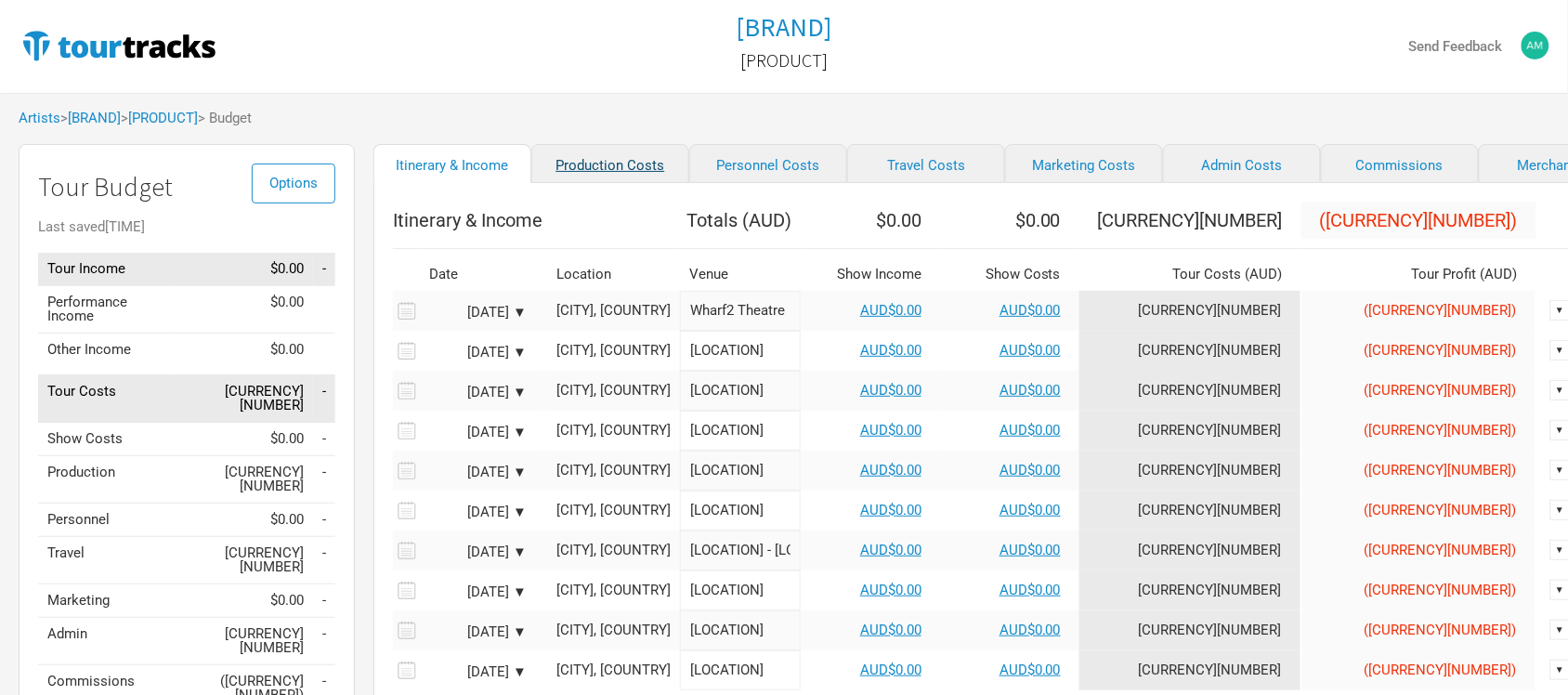 select on "Shows" 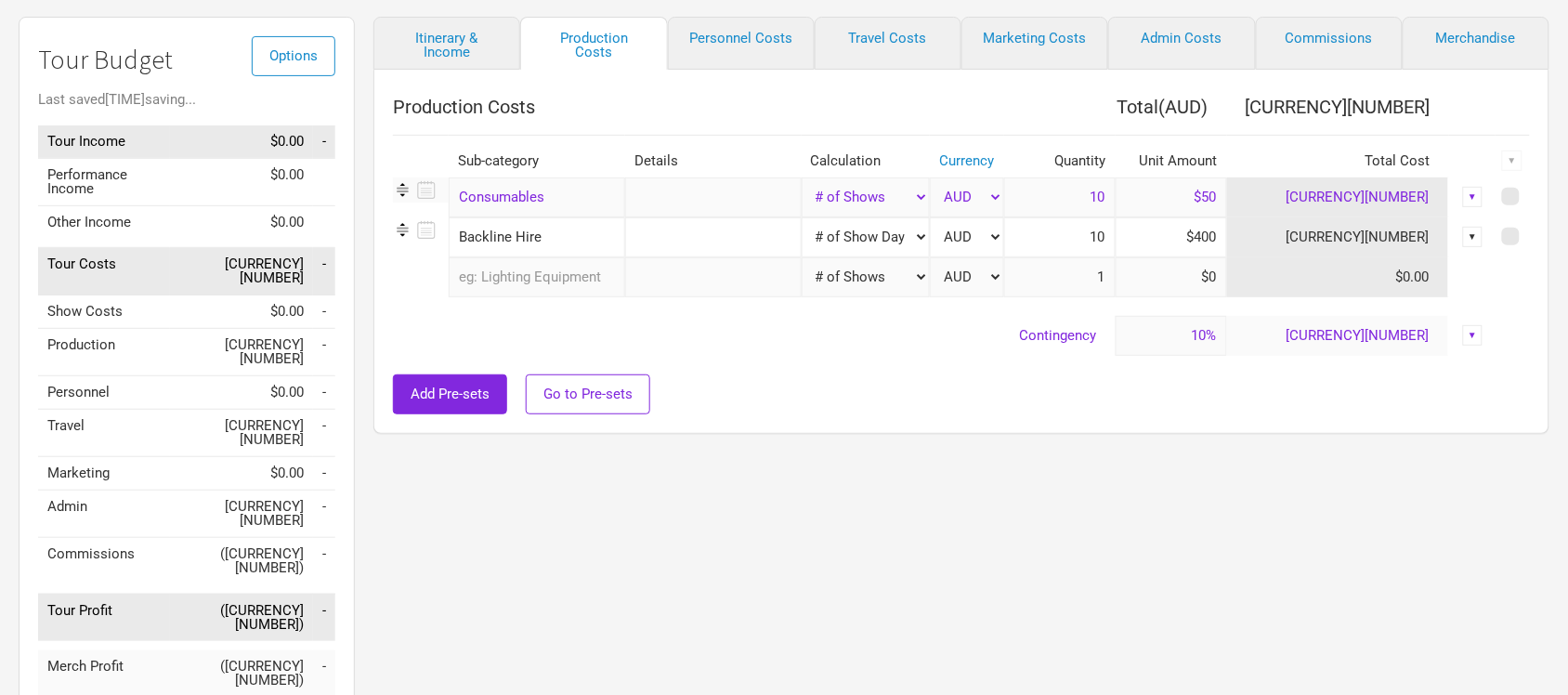 scroll, scrollTop: 144, scrollLeft: 0, axis: vertical 